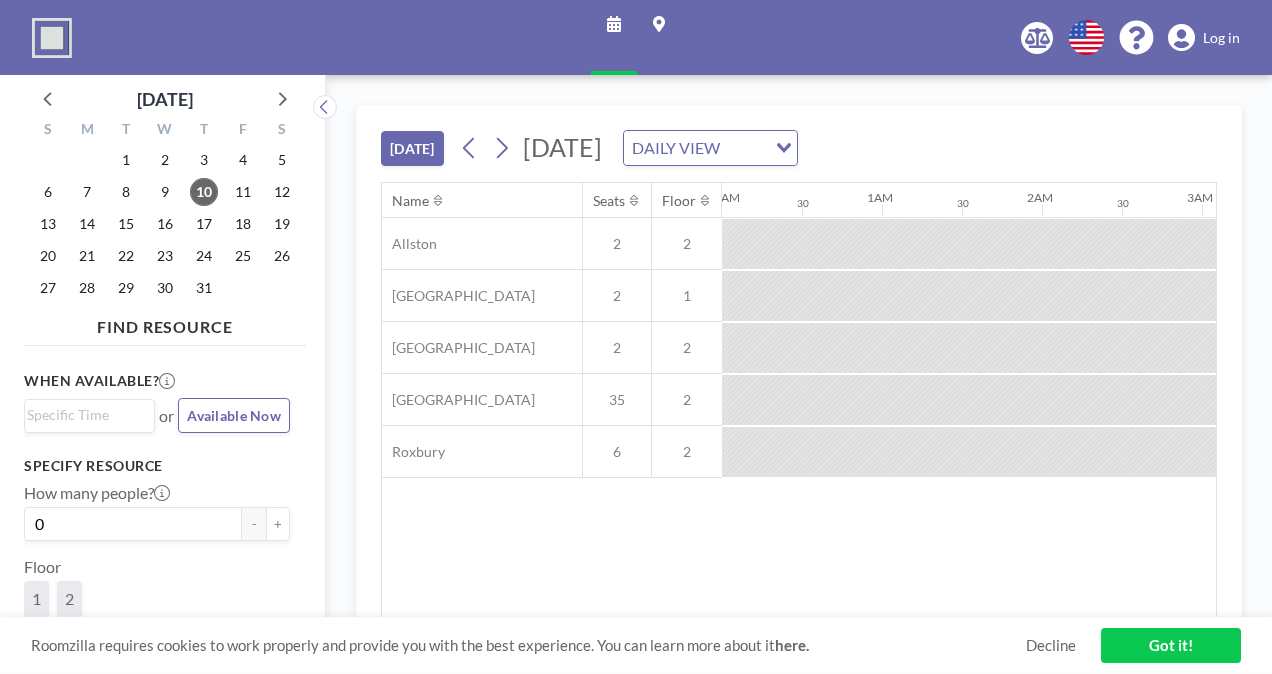 scroll, scrollTop: 0, scrollLeft: 0, axis: both 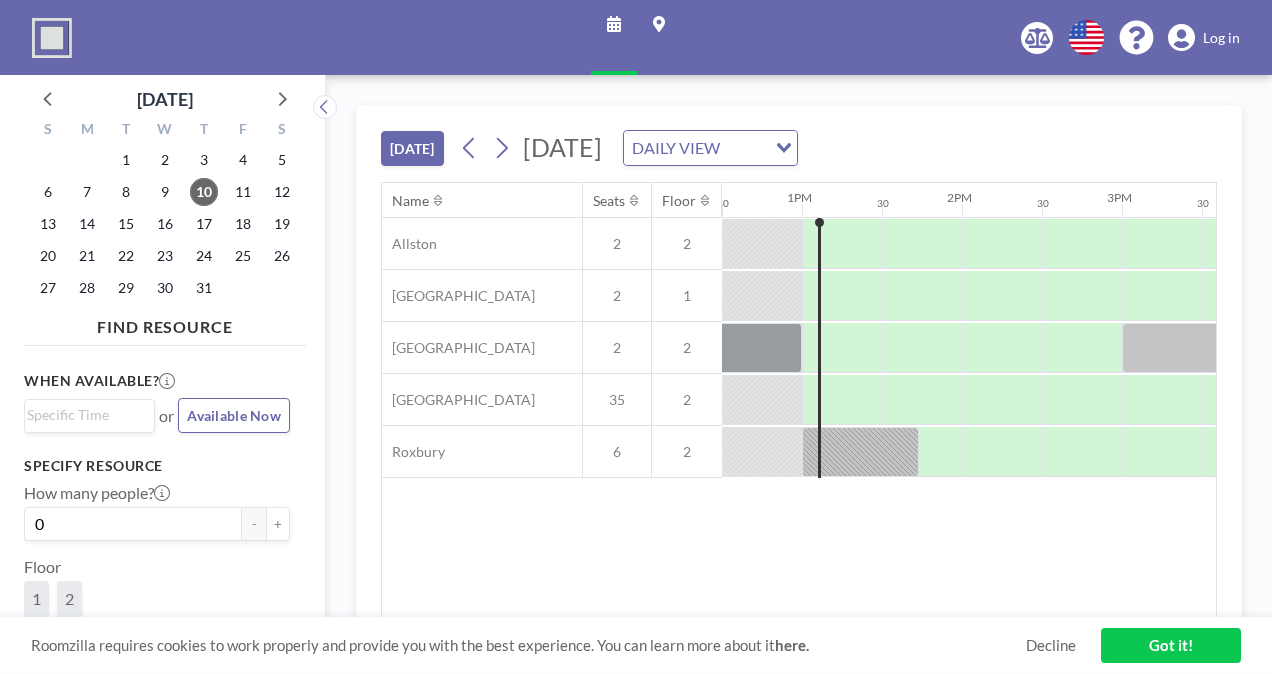 click on "[DATE]  [DATE]
DAILY VIEW
Loading...     Name Seats Floor  12AM   30   1AM   30   2AM   30   3AM   30   4AM   30   5AM   30   6AM   30   7AM   30   8AM   30   9AM   30   10AM   30   11AM   30   12PM   30   1PM   30   2PM   30   3PM   30   4PM   30   5PM   30   6PM   30   7PM   30   8PM   30   9PM   30   10PM   30   11PM   30  [GEOGRAPHIC_DATA]  2   2  [GEOGRAPHIC_DATA]  [GEOGRAPHIC_DATA]  6   2  Roomzilla requires cookies to work properly and provide you with the best experience. You can learn more about it  here. Decline Got it!" at bounding box center (799, 374) 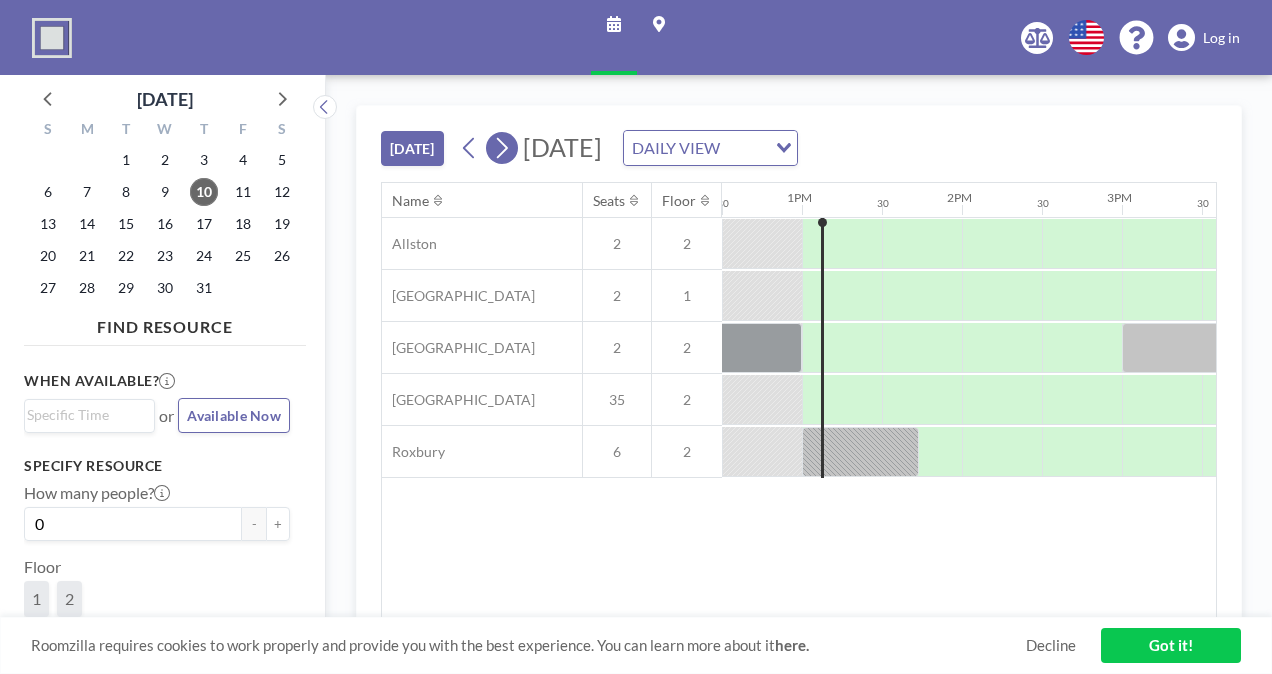 click 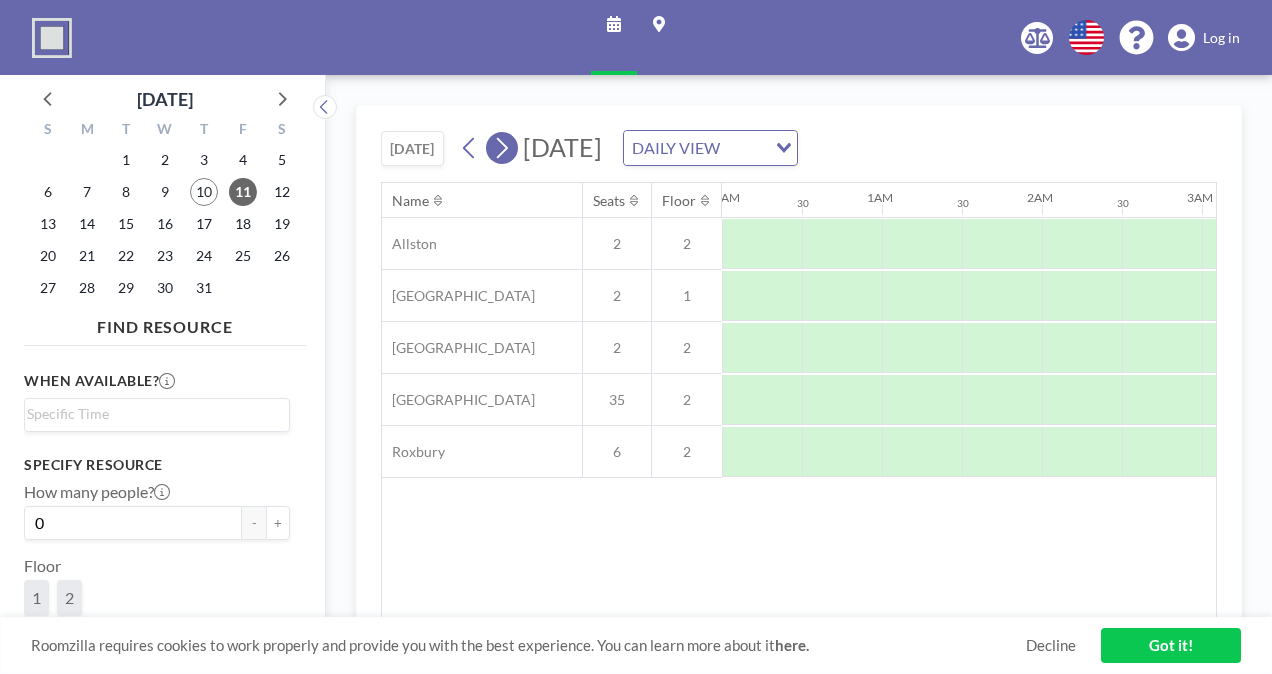 click 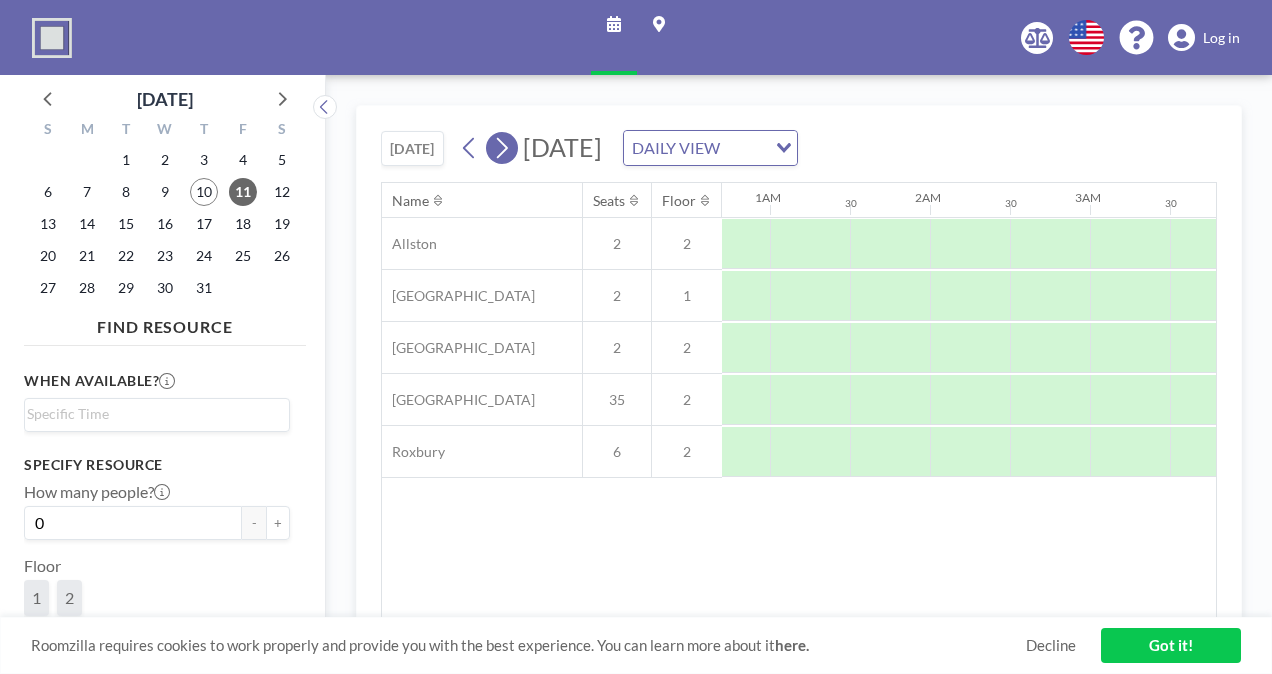 scroll, scrollTop: 0, scrollLeft: 0, axis: both 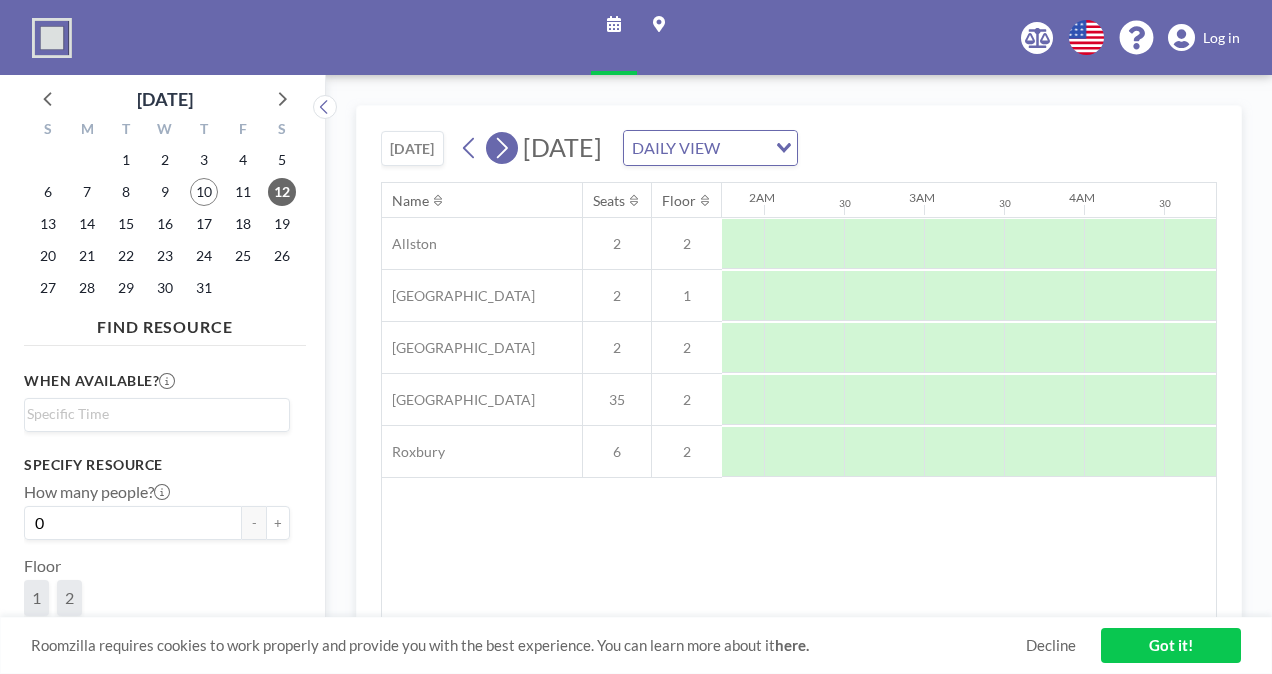 click 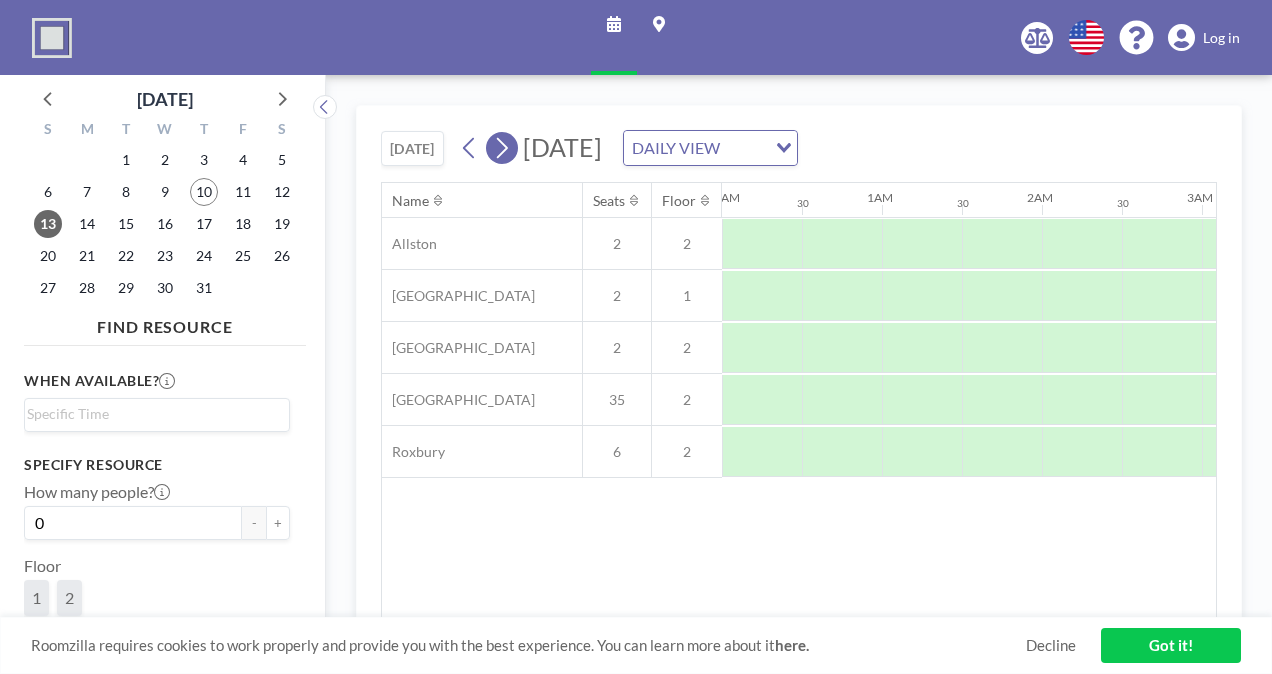 scroll, scrollTop: 0, scrollLeft: 407, axis: horizontal 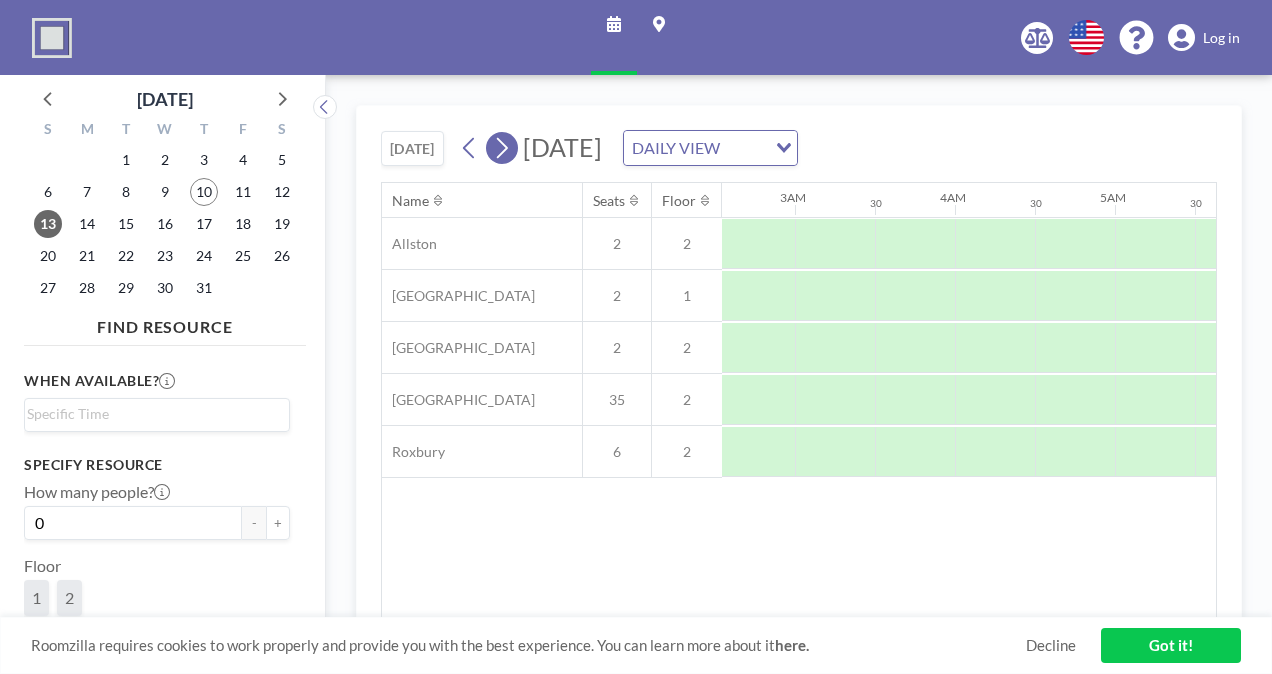 click 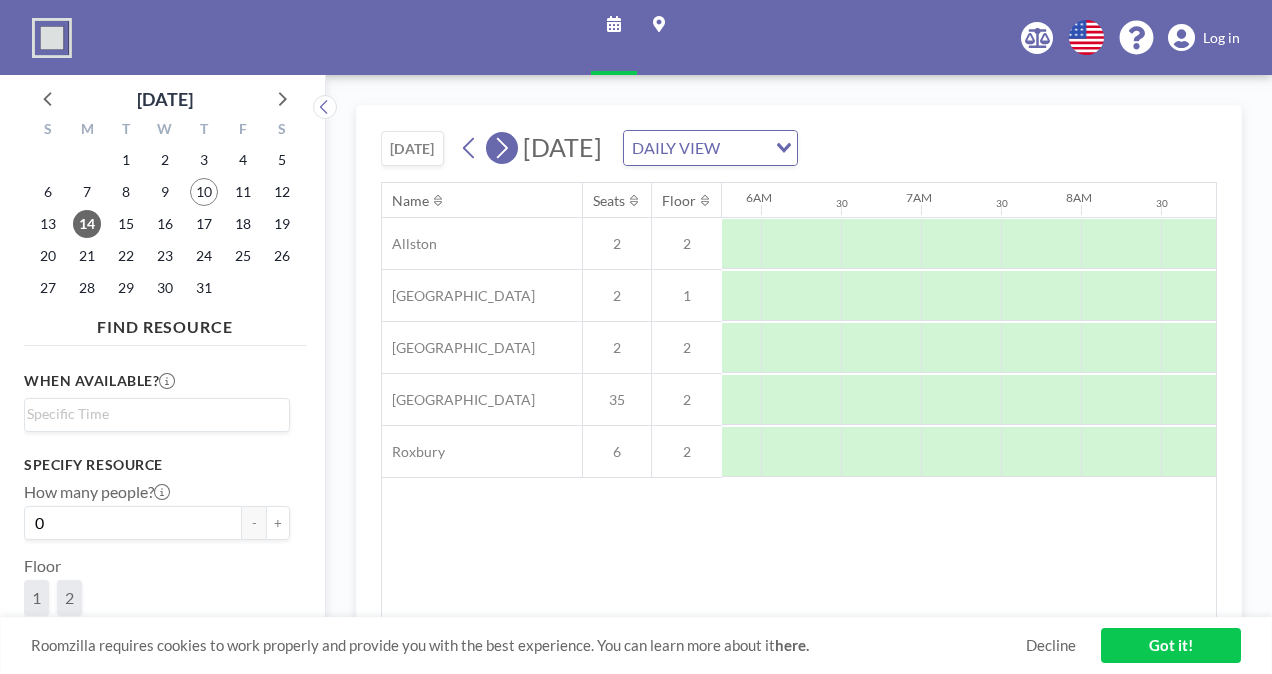 scroll, scrollTop: 0, scrollLeft: 1200, axis: horizontal 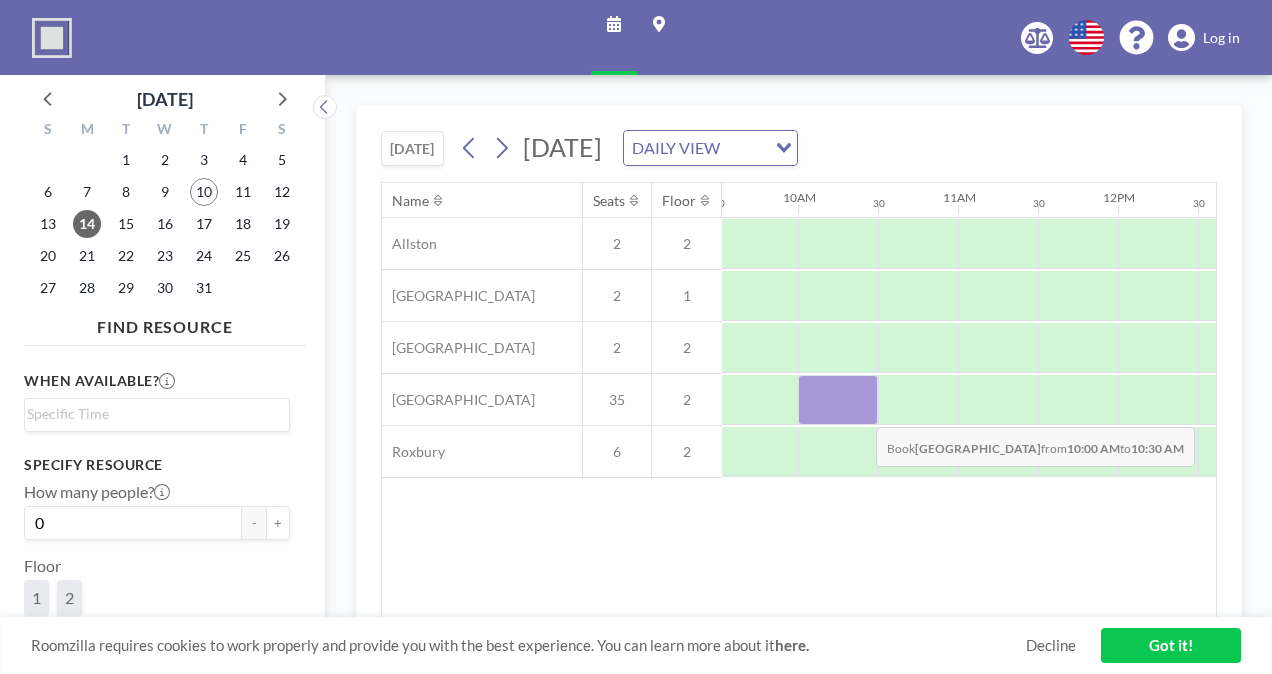 click at bounding box center (838, 400) 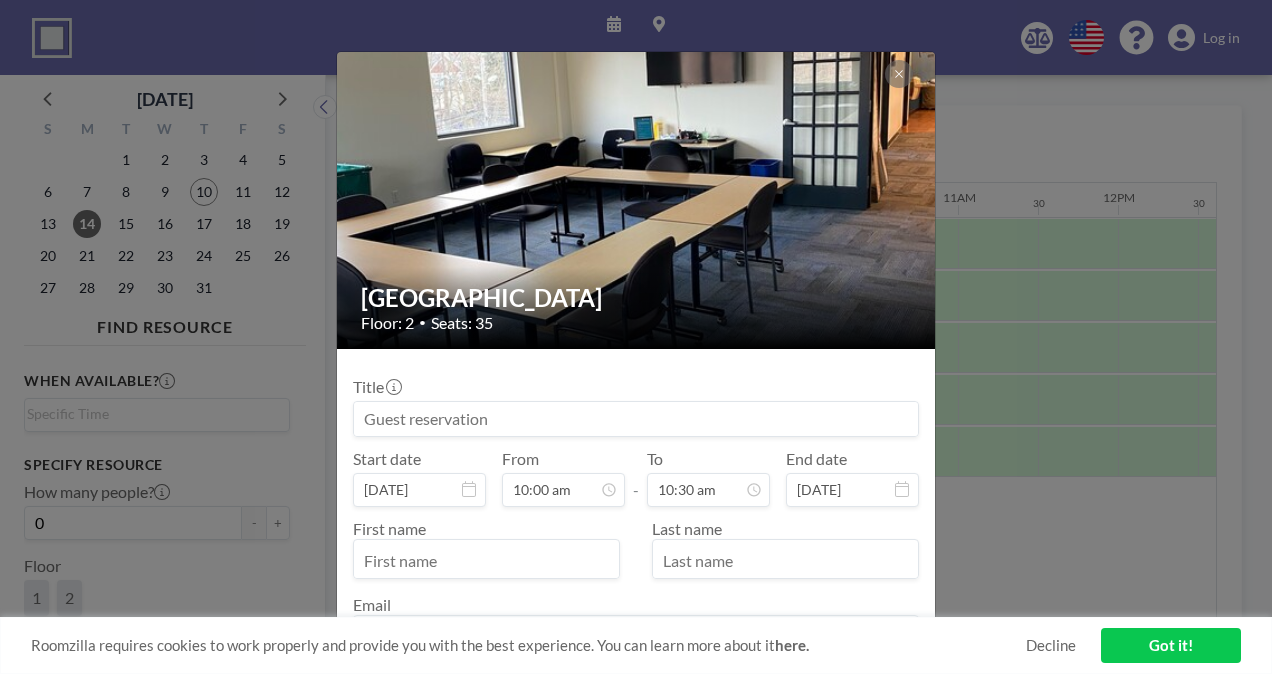 click at bounding box center [636, 419] 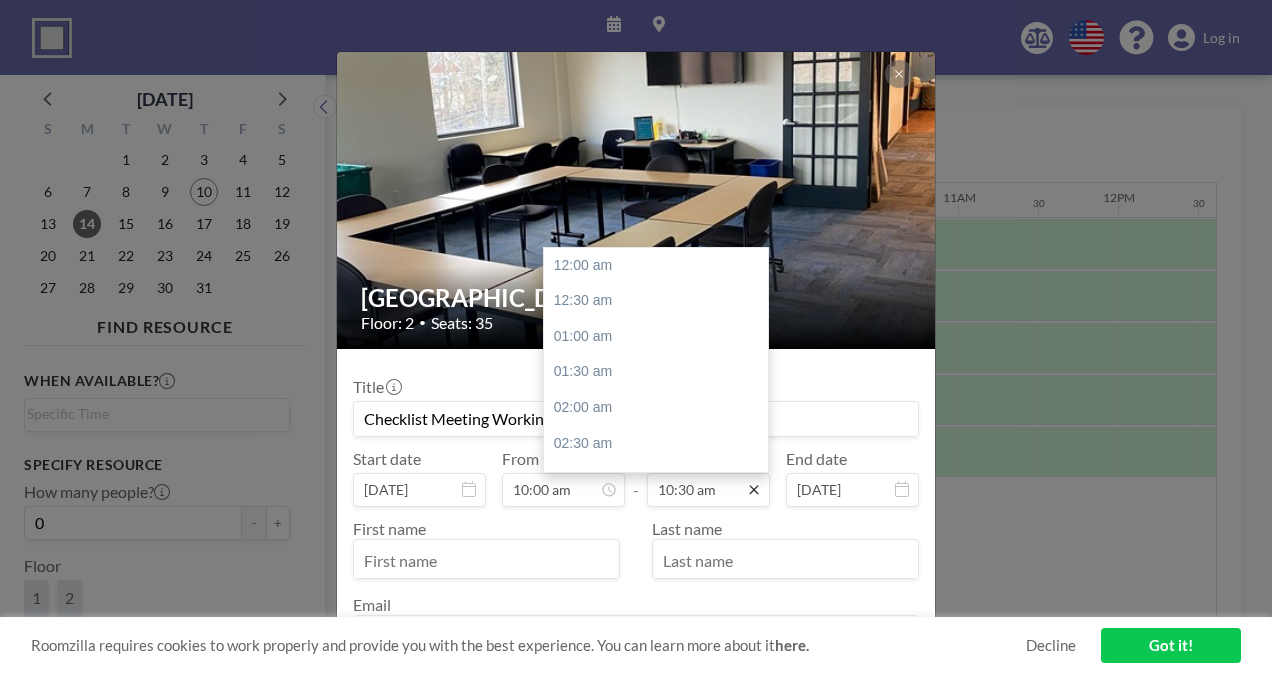 scroll, scrollTop: 747, scrollLeft: 0, axis: vertical 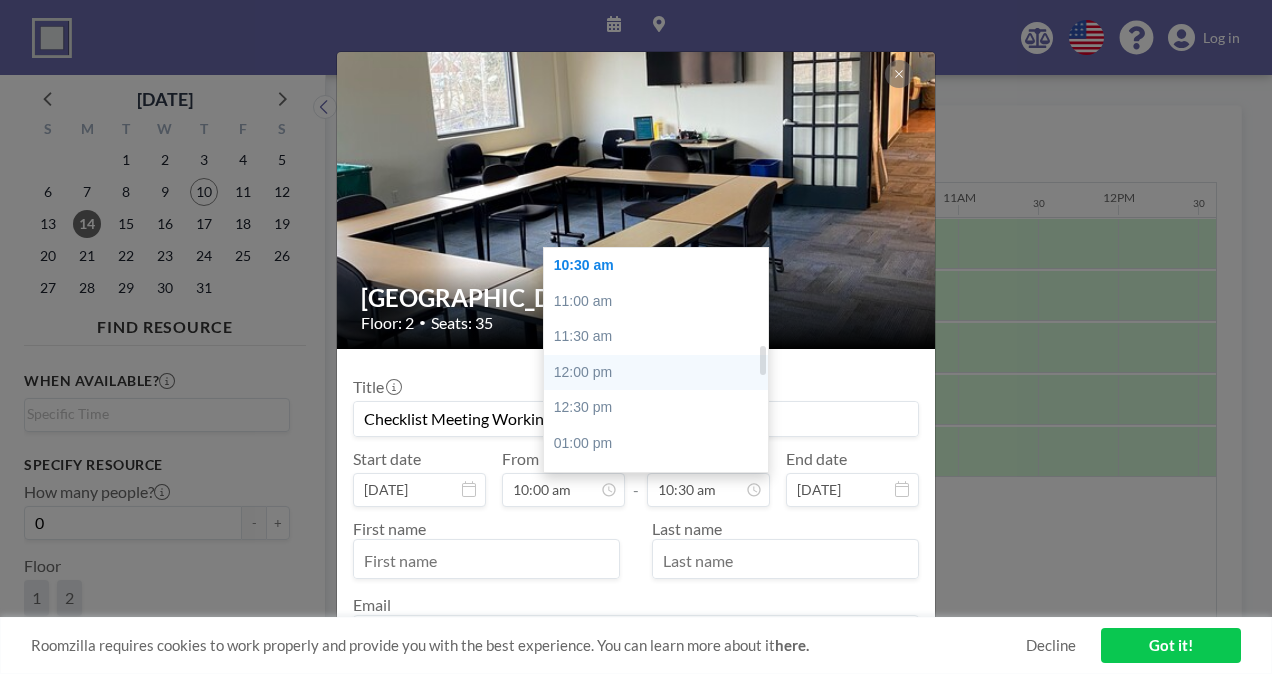 type on "Checklist Meeting Working Room" 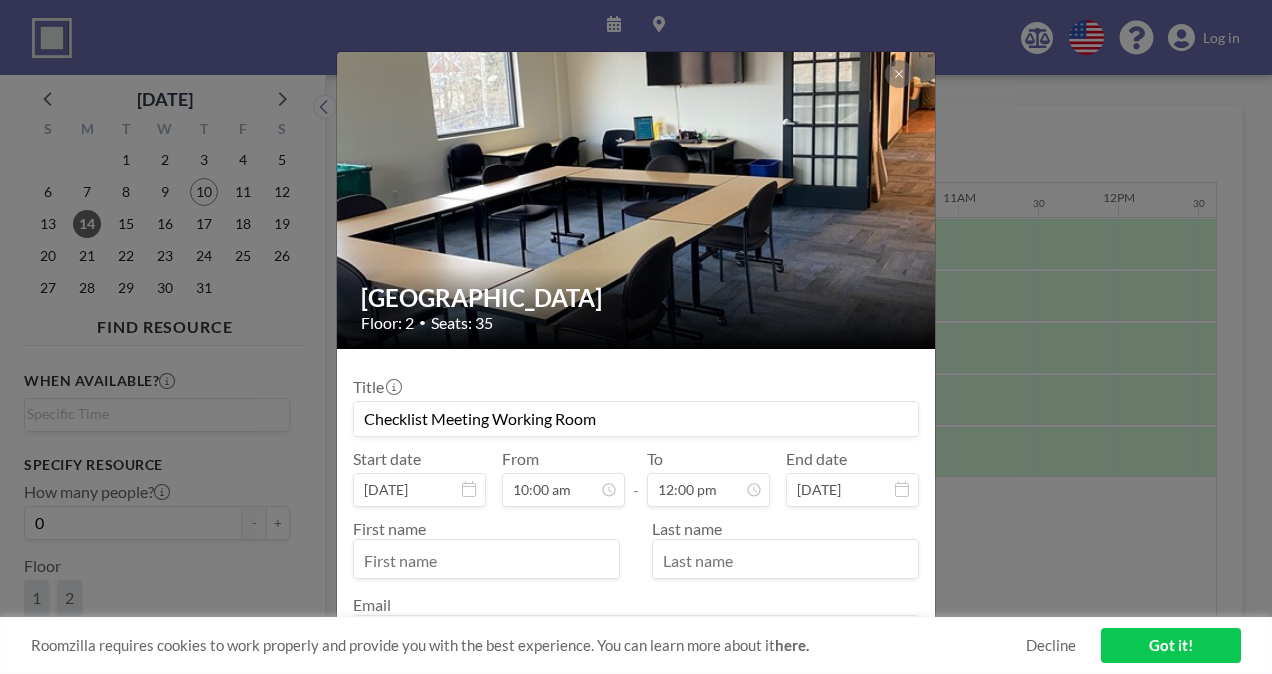 scroll, scrollTop: 712, scrollLeft: 0, axis: vertical 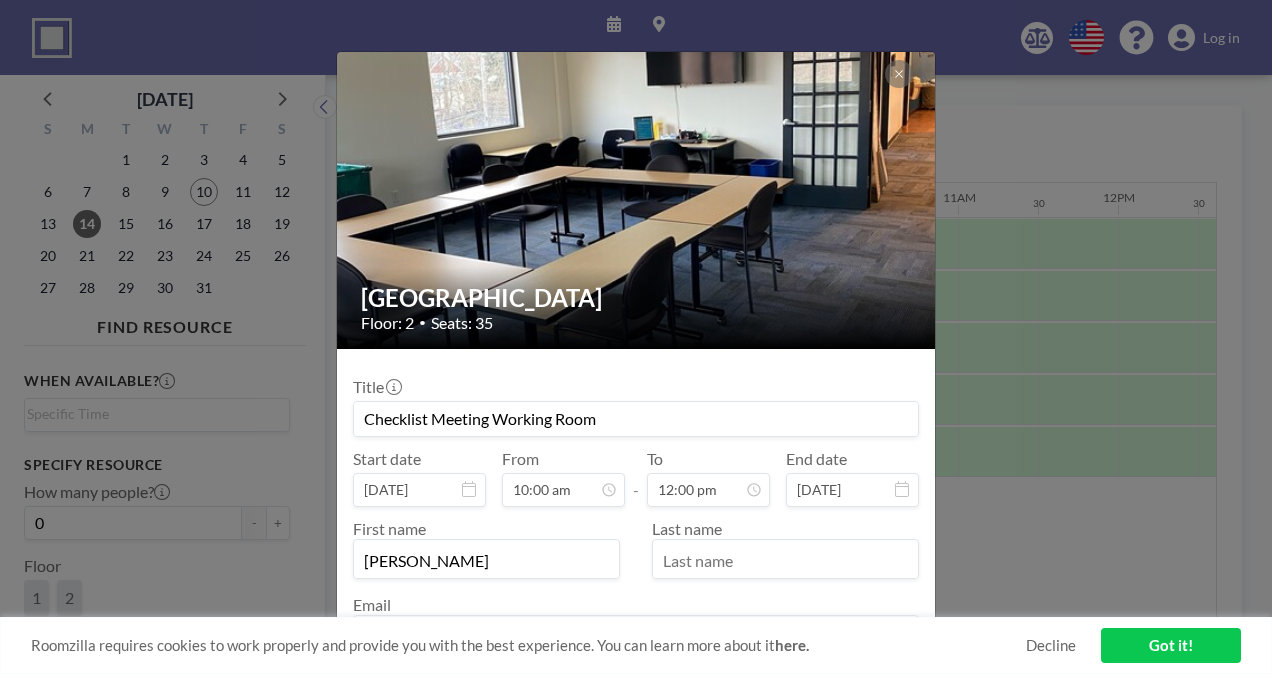 type on "[PERSON_NAME]" 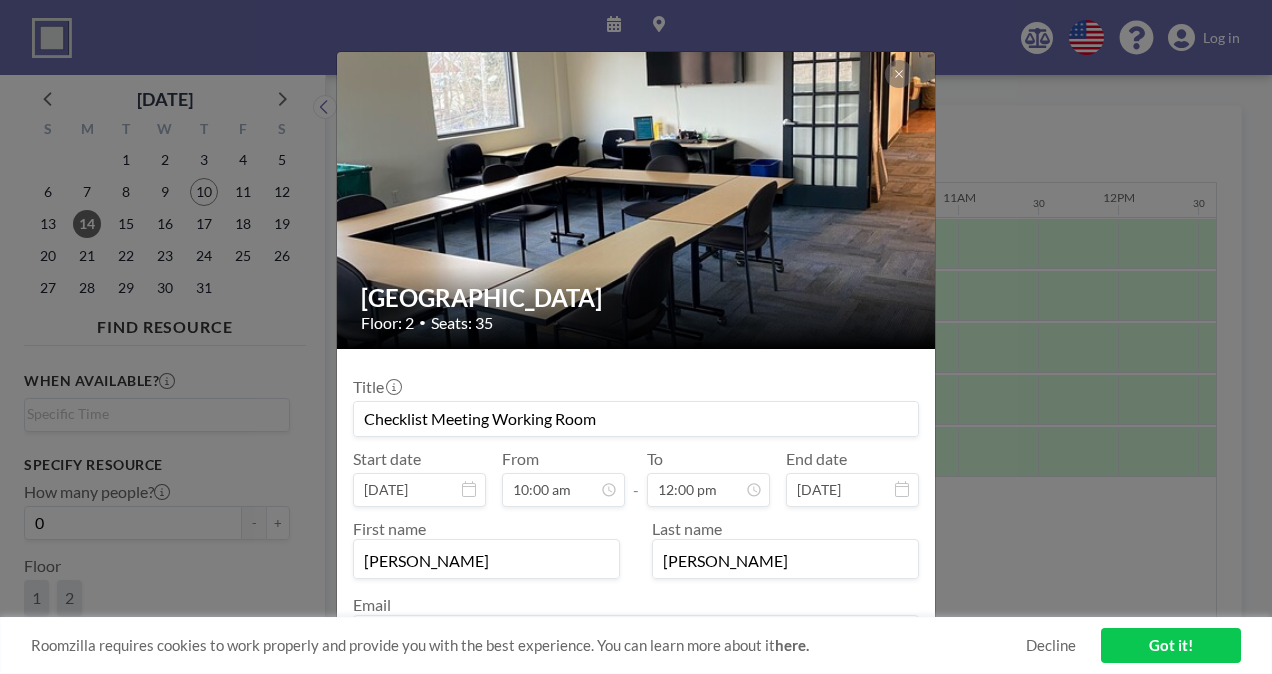 type on "[PERSON_NAME]" 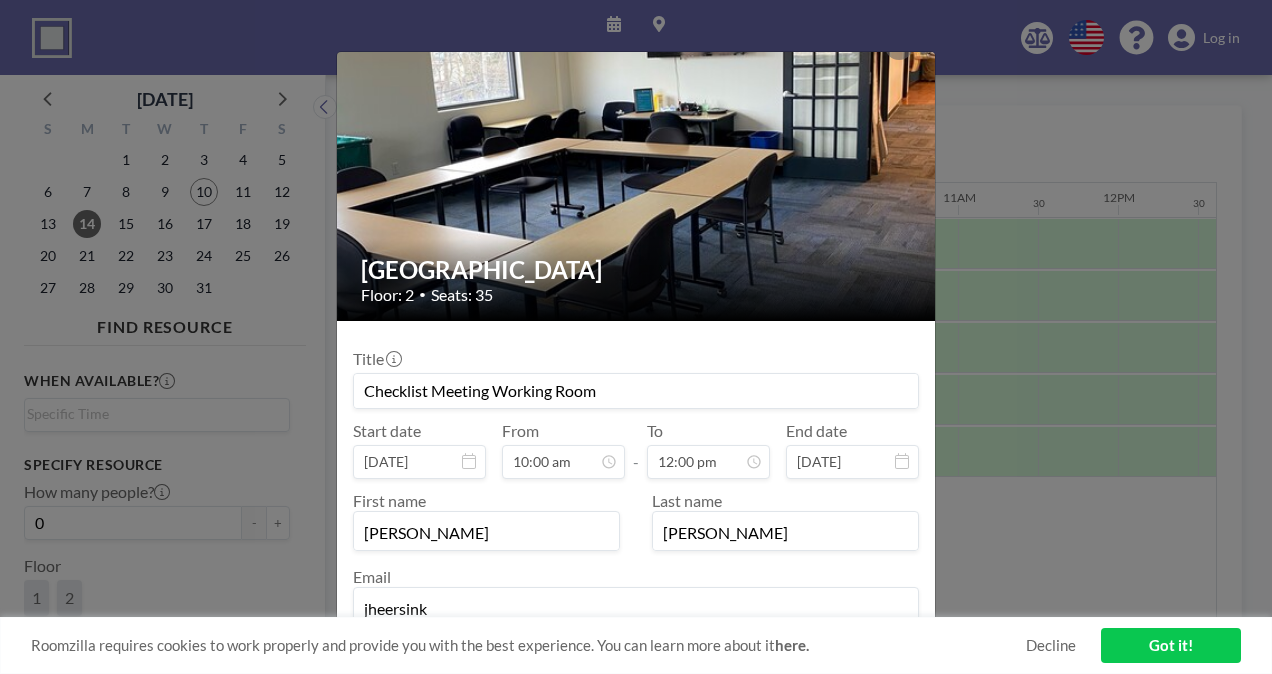 type on "[EMAIL_ADDRESS][DOMAIN_NAME]" 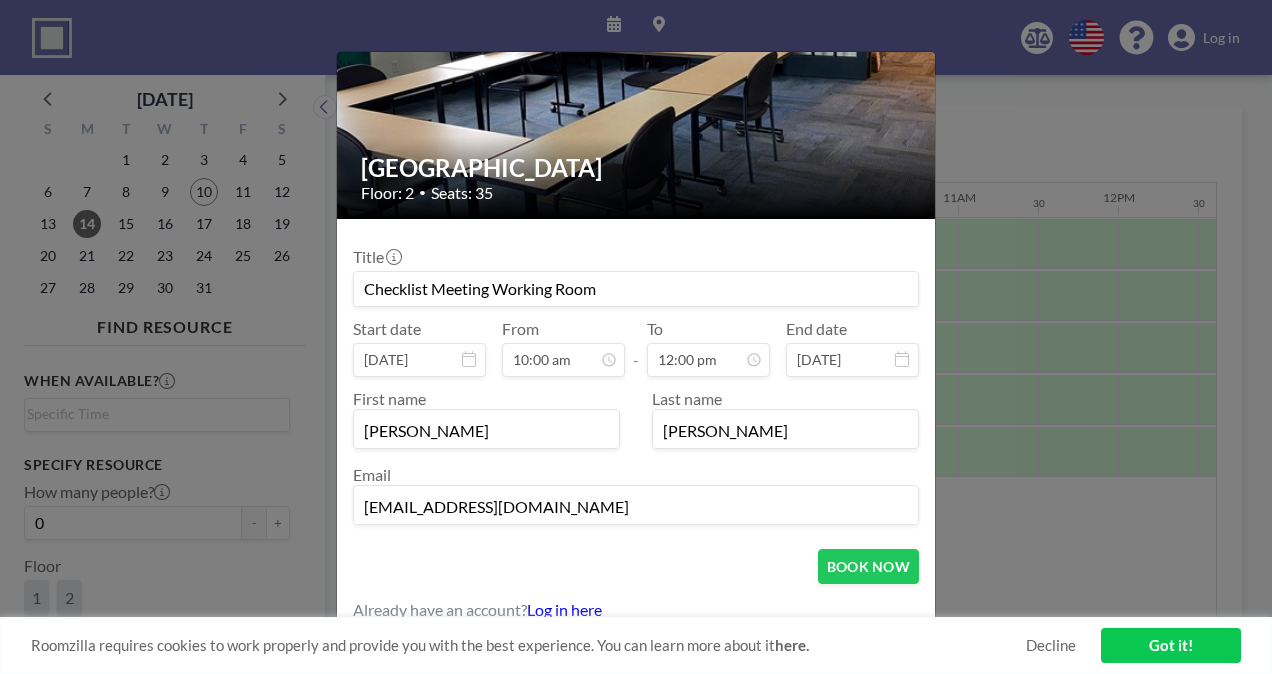 scroll, scrollTop: 139, scrollLeft: 0, axis: vertical 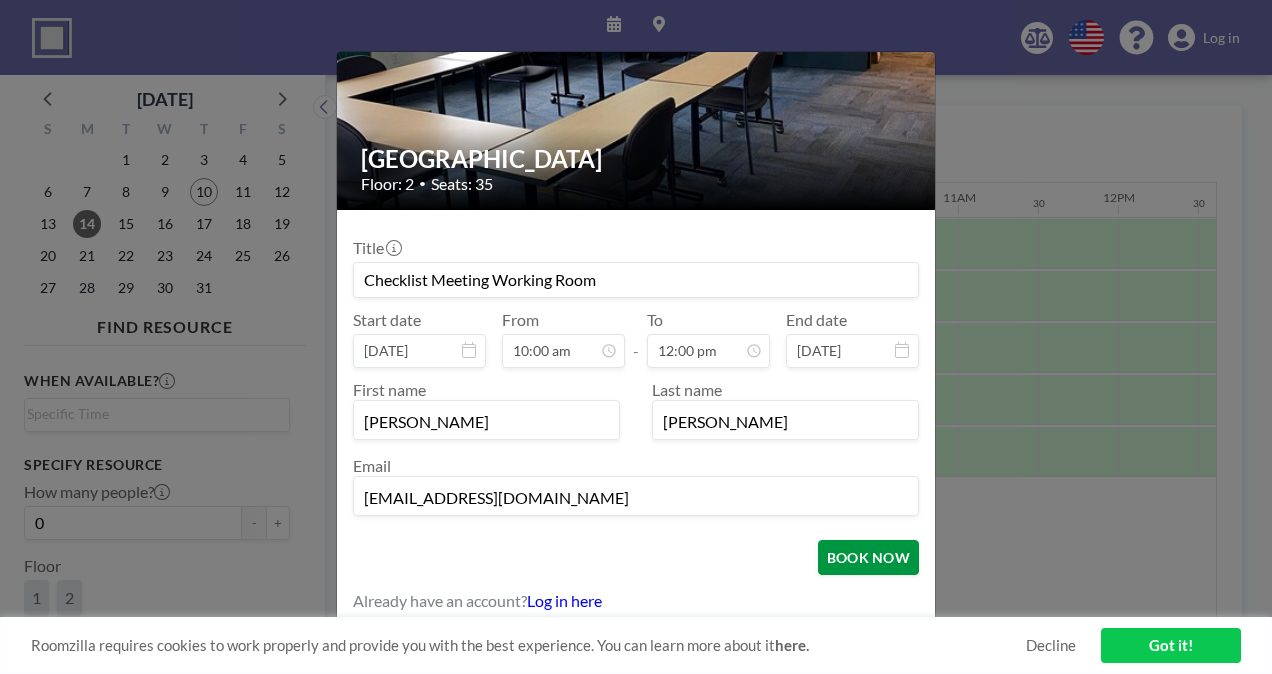 click on "BOOK NOW" at bounding box center [868, 557] 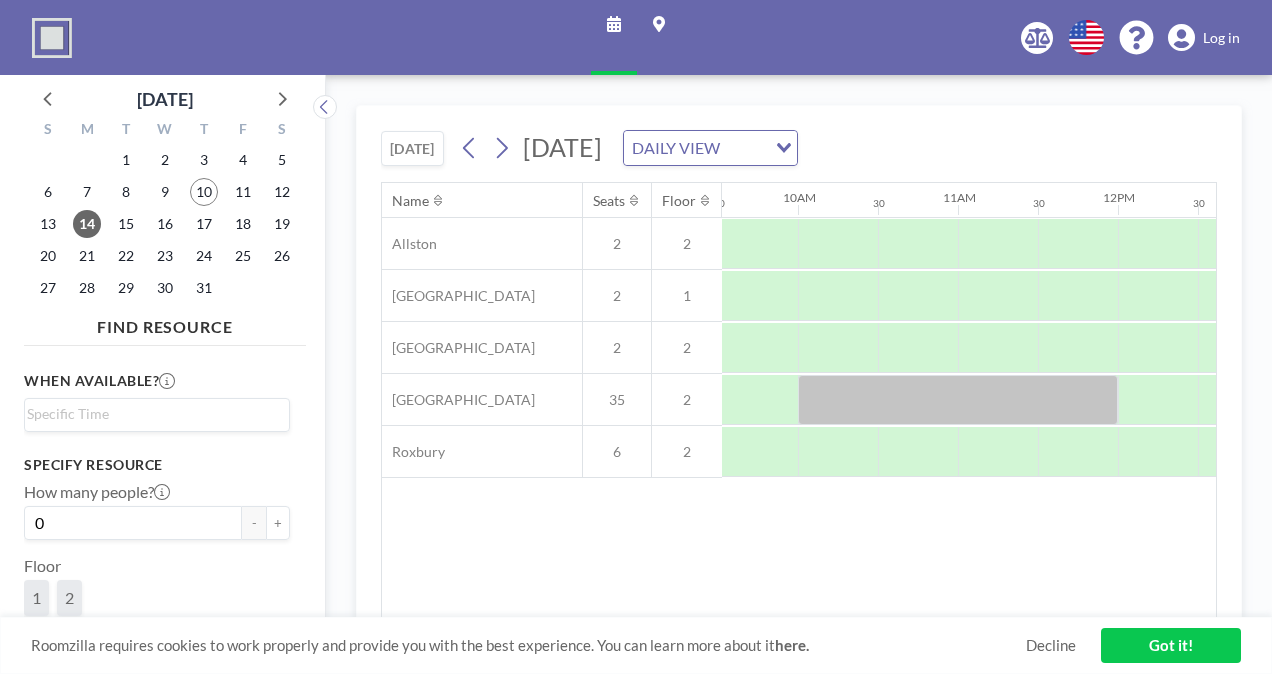 click on "[DATE]  [DATE]
DAILY VIEW
Loading...     Name Seats Floor  12AM   30   1AM   30   2AM   30   3AM   30   4AM   30   5AM   30   6AM   30   7AM   30   8AM   30   9AM   30   10AM   30   11AM   30   12PM   30   1PM   30   2PM   30   3PM   30   4PM   30   5PM   30   6PM   30   7PM   30   8PM   30   9PM   30   10PM   30   11PM   30  [GEOGRAPHIC_DATA]  2   2  [GEOGRAPHIC_DATA]  [GEOGRAPHIC_DATA]  6   2  Roomzilla requires cookies to work properly and provide you with the best experience. You can learn more about it  here. Decline Got it!" at bounding box center [799, 374] 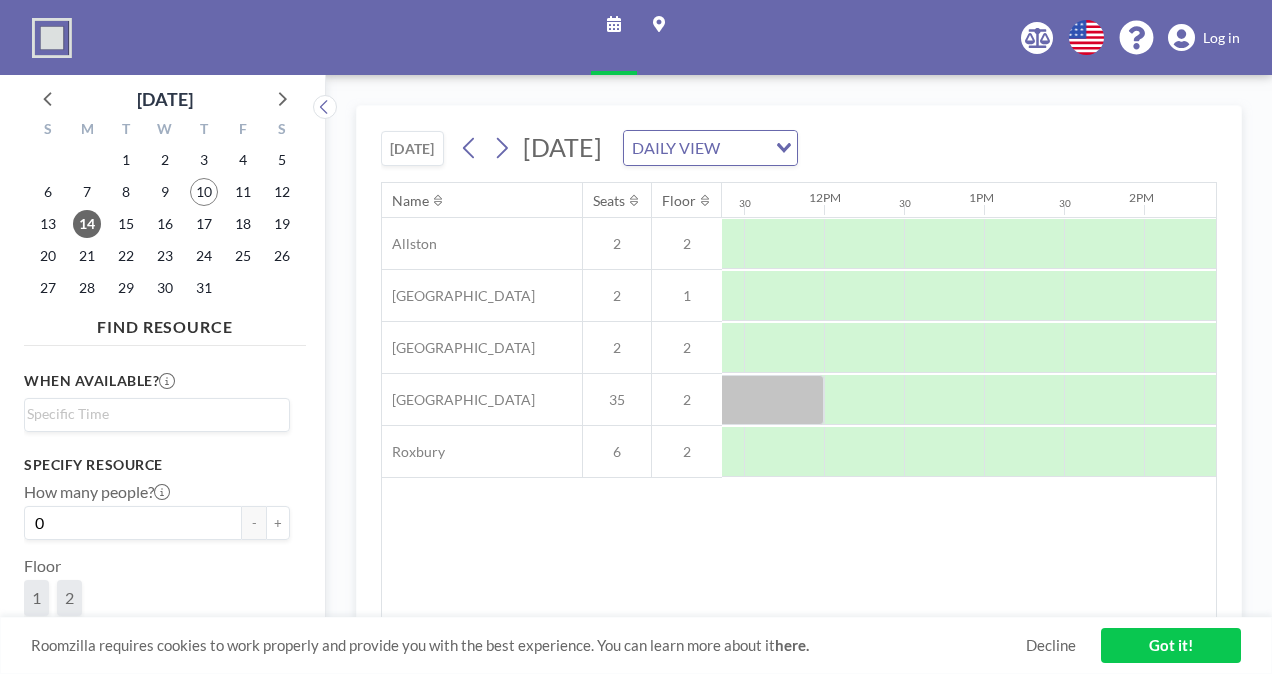 scroll, scrollTop: 0, scrollLeft: 1870, axis: horizontal 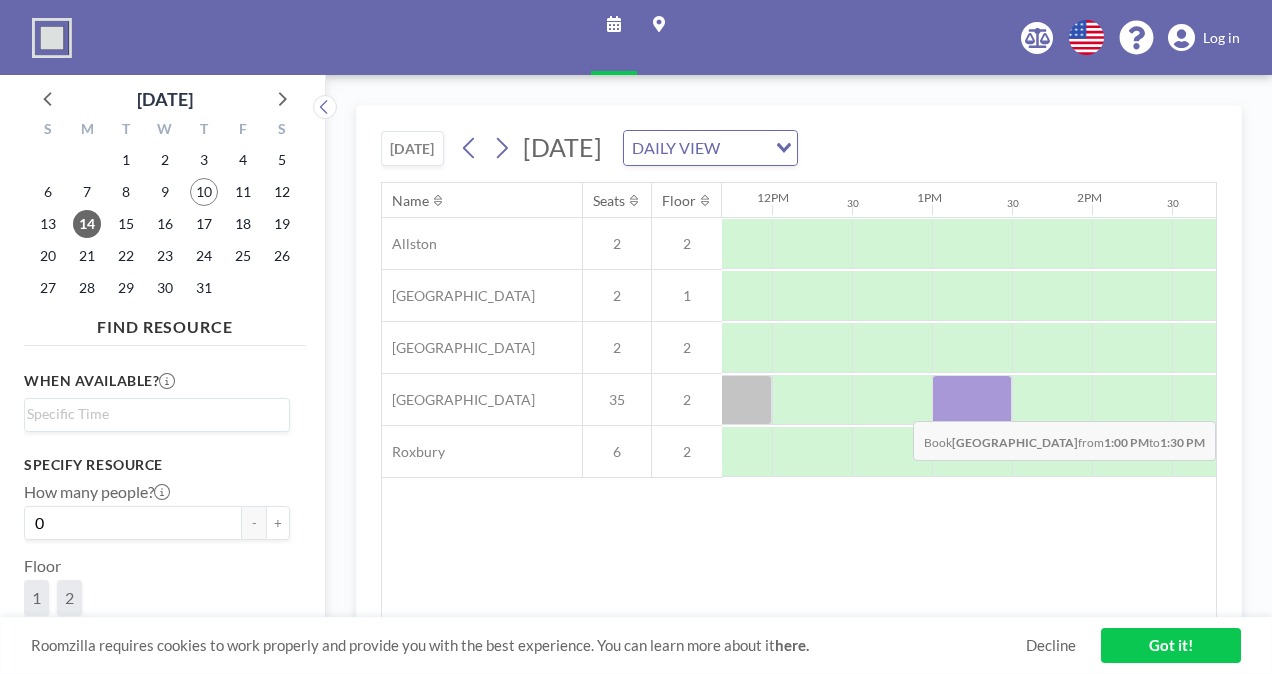 click at bounding box center [972, 400] 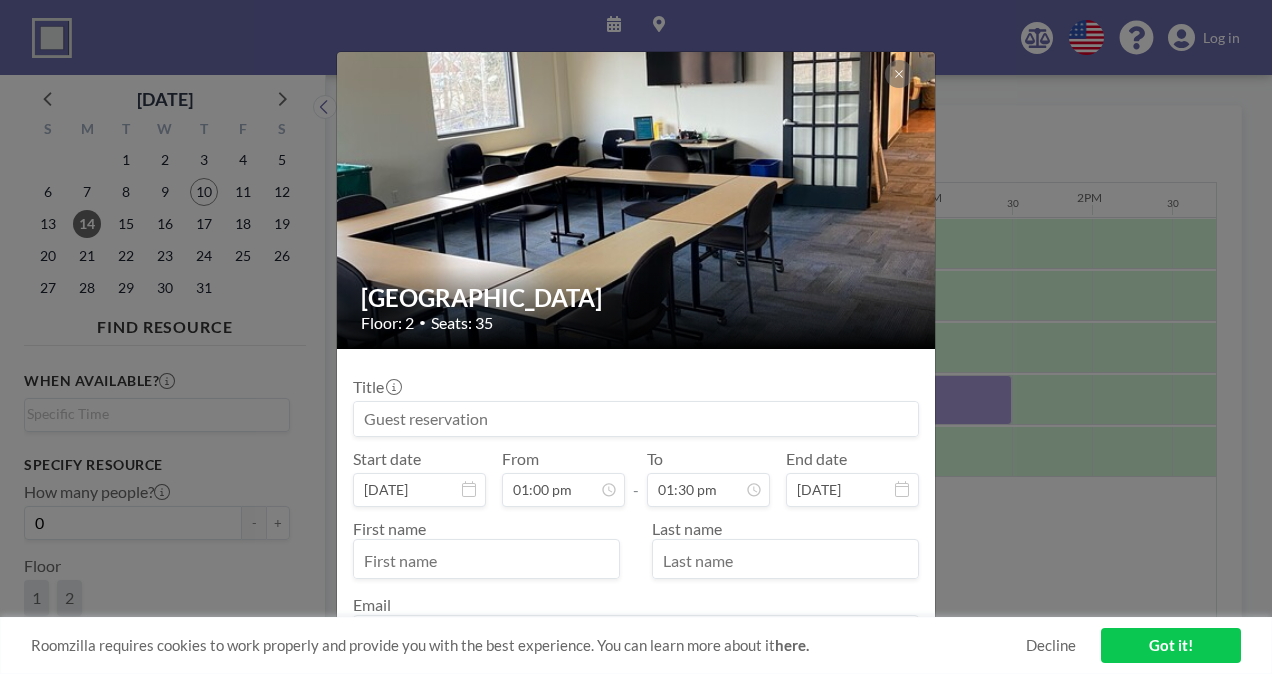 click at bounding box center (636, 419) 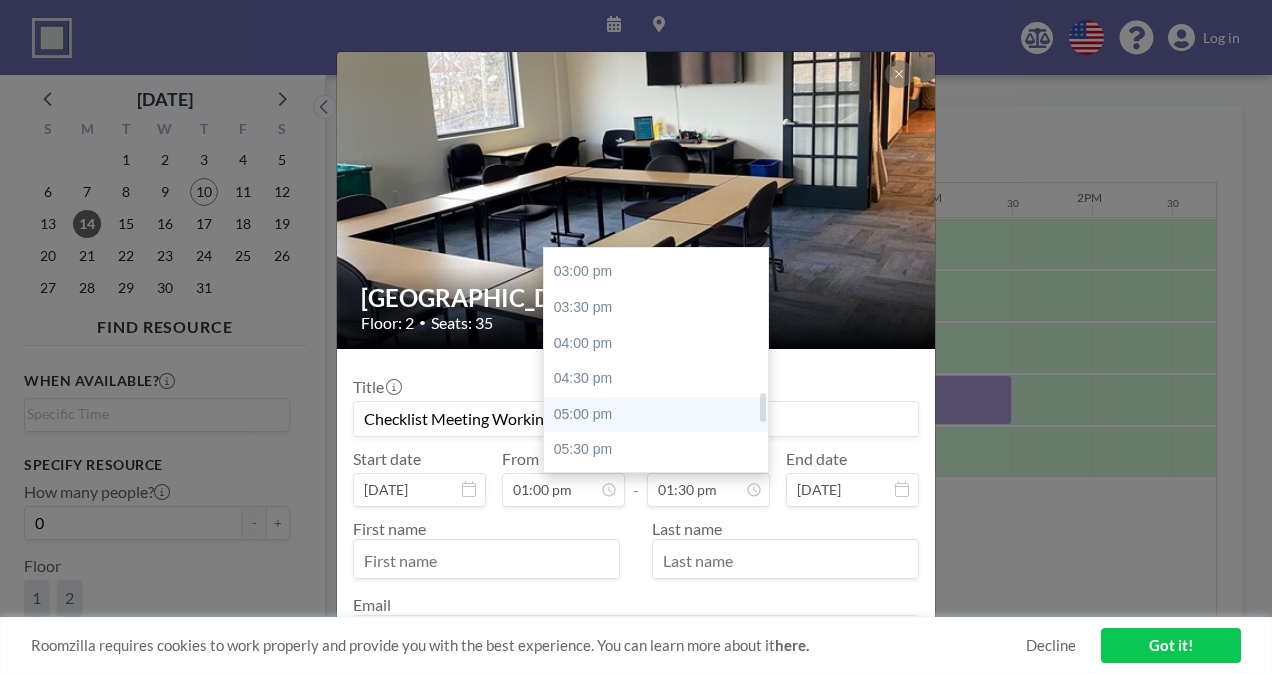 scroll, scrollTop: 1161, scrollLeft: 0, axis: vertical 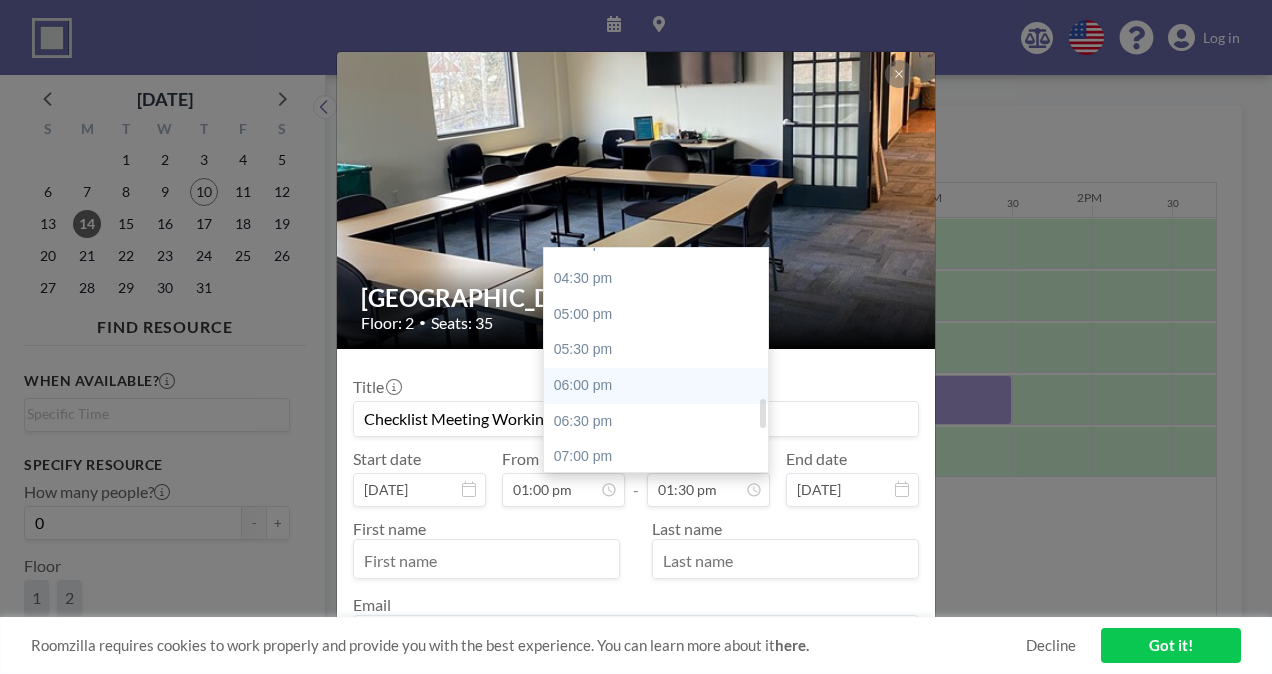 type on "Checklist Meeting Working Room" 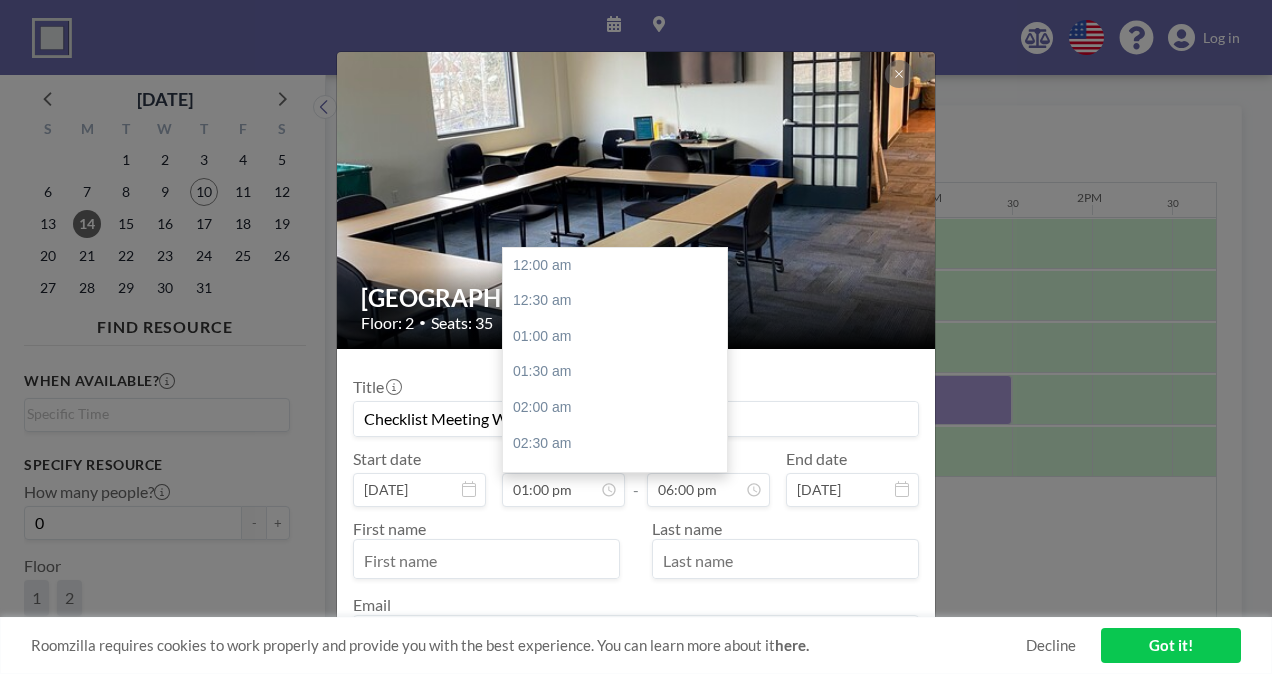 scroll, scrollTop: 925, scrollLeft: 0, axis: vertical 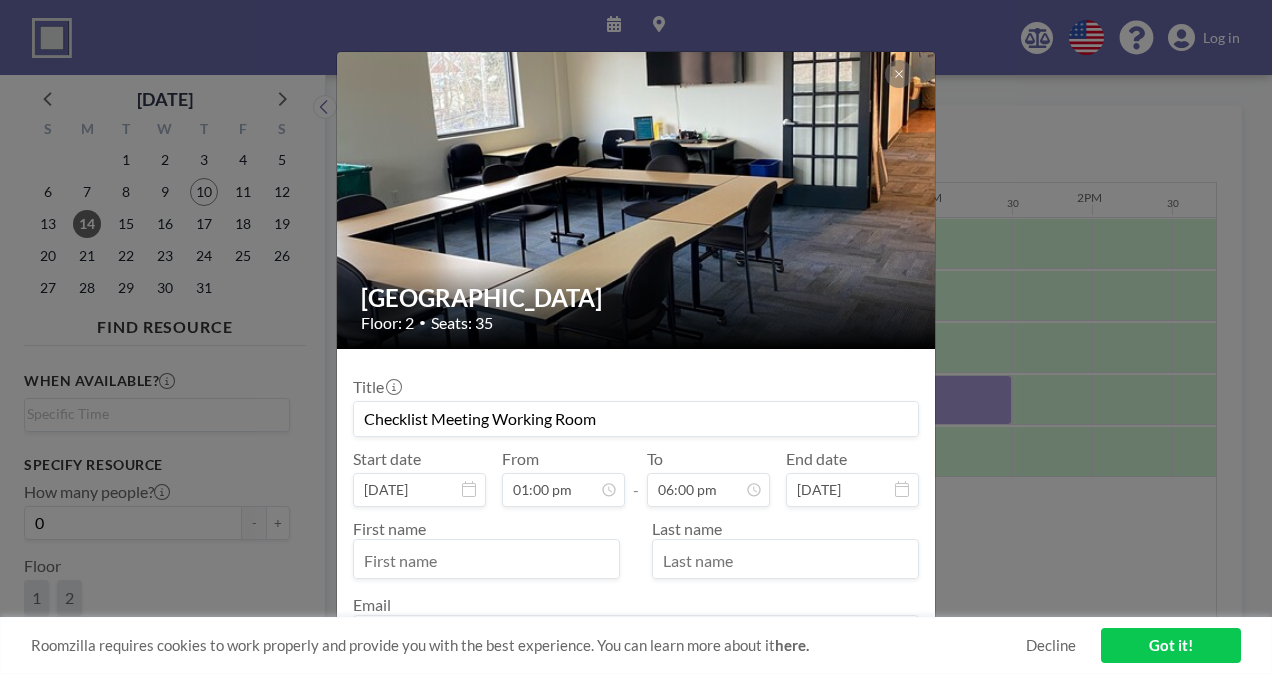 click at bounding box center (486, 561) 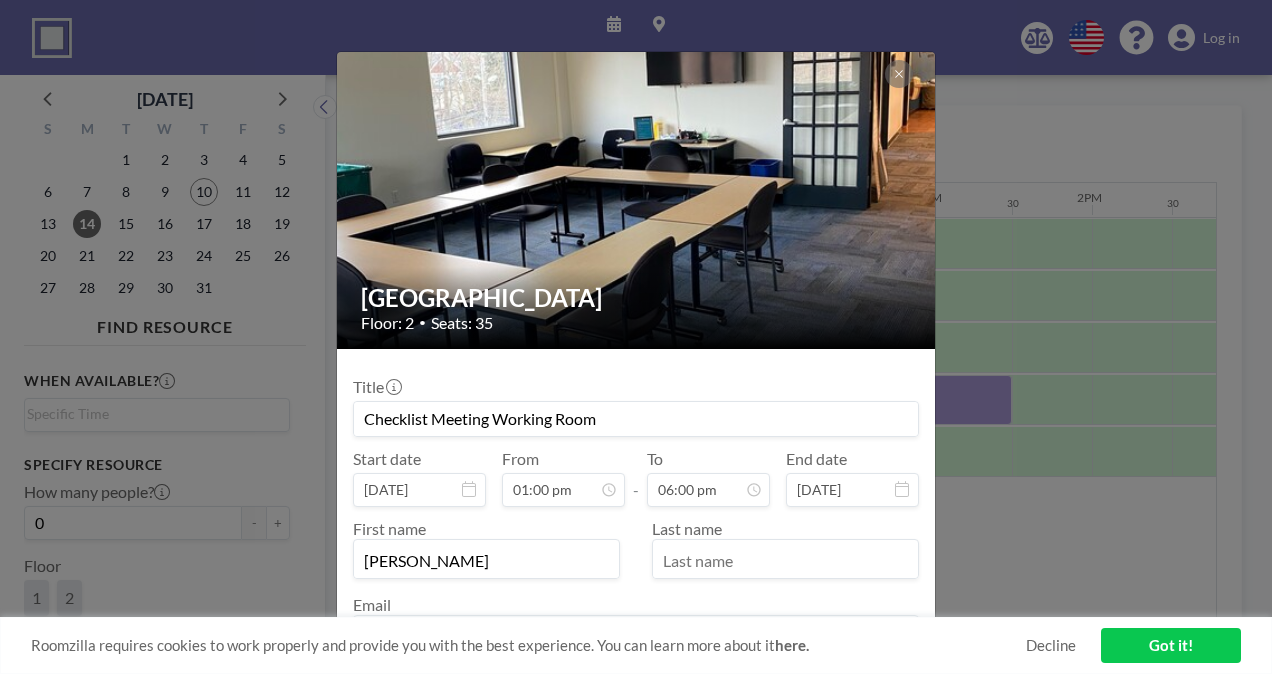 type on "[PERSON_NAME]" 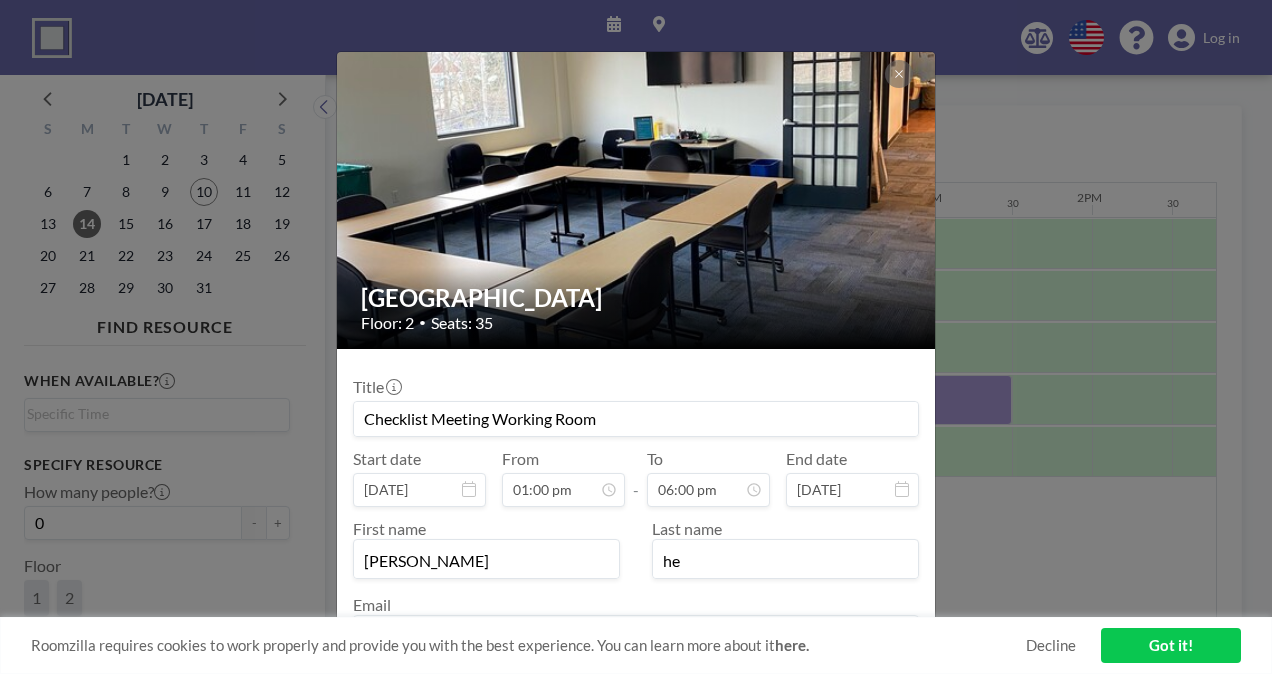 type on "h" 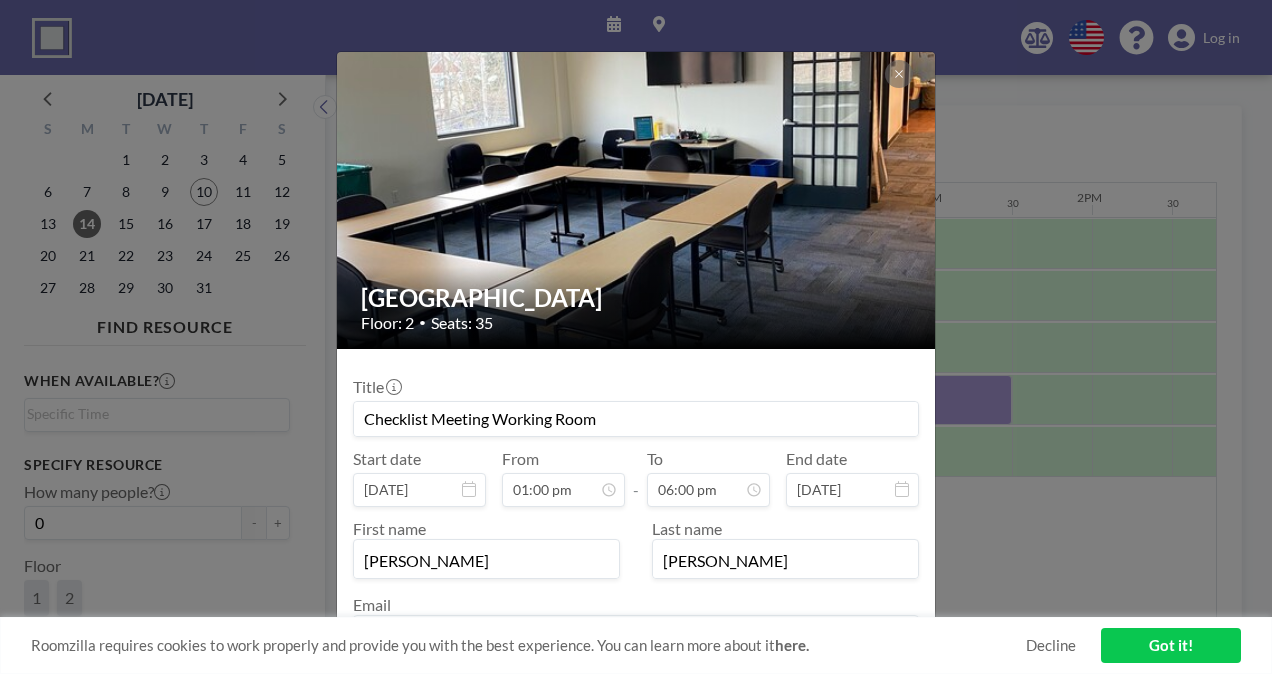 type on "[PERSON_NAME]" 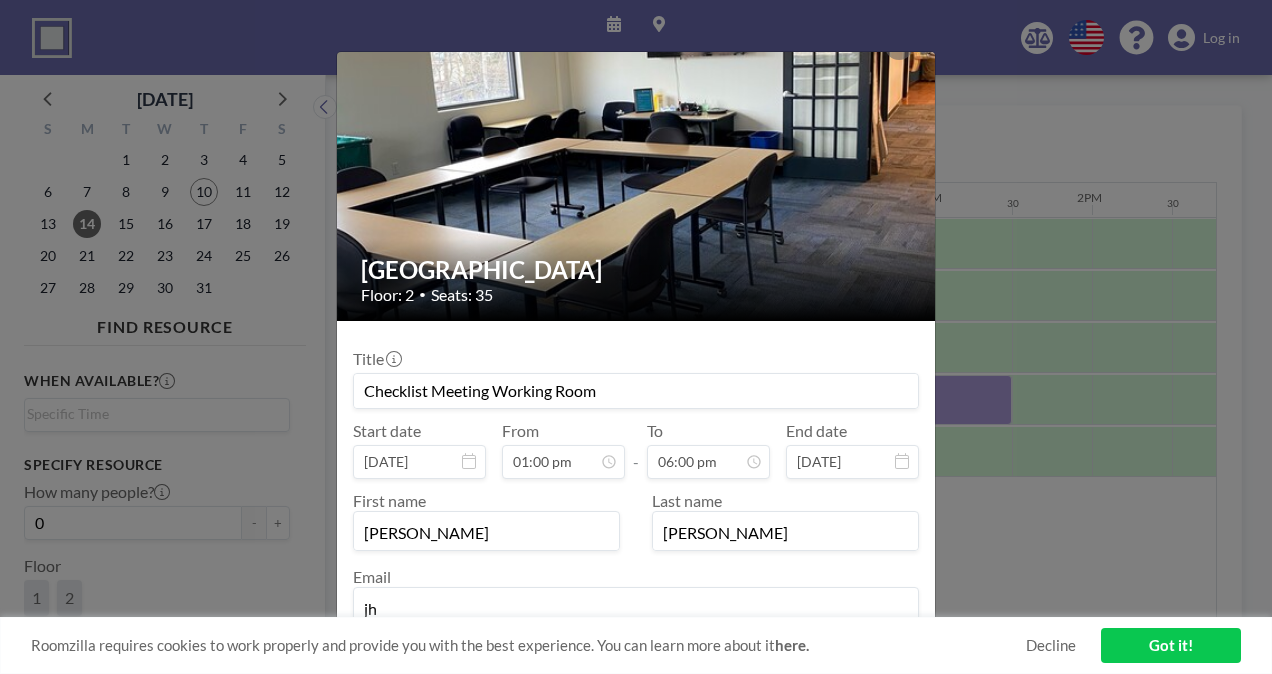 type on "[EMAIL_ADDRESS][DOMAIN_NAME]" 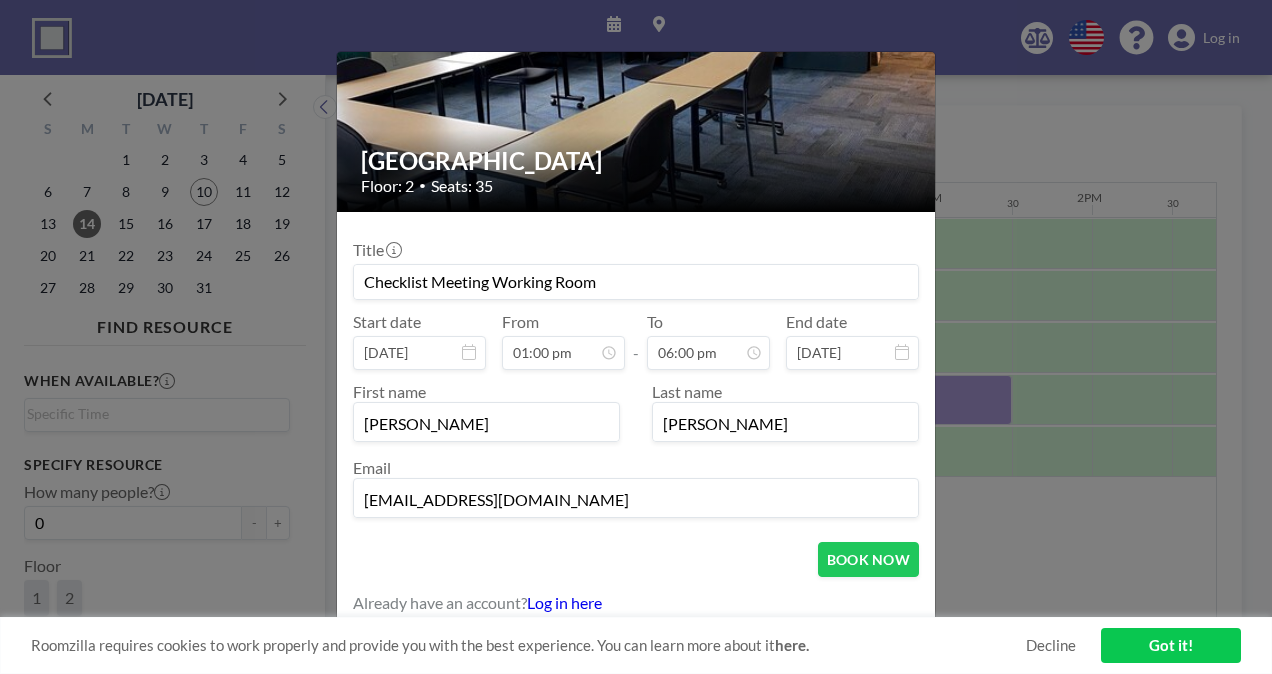scroll, scrollTop: 139, scrollLeft: 0, axis: vertical 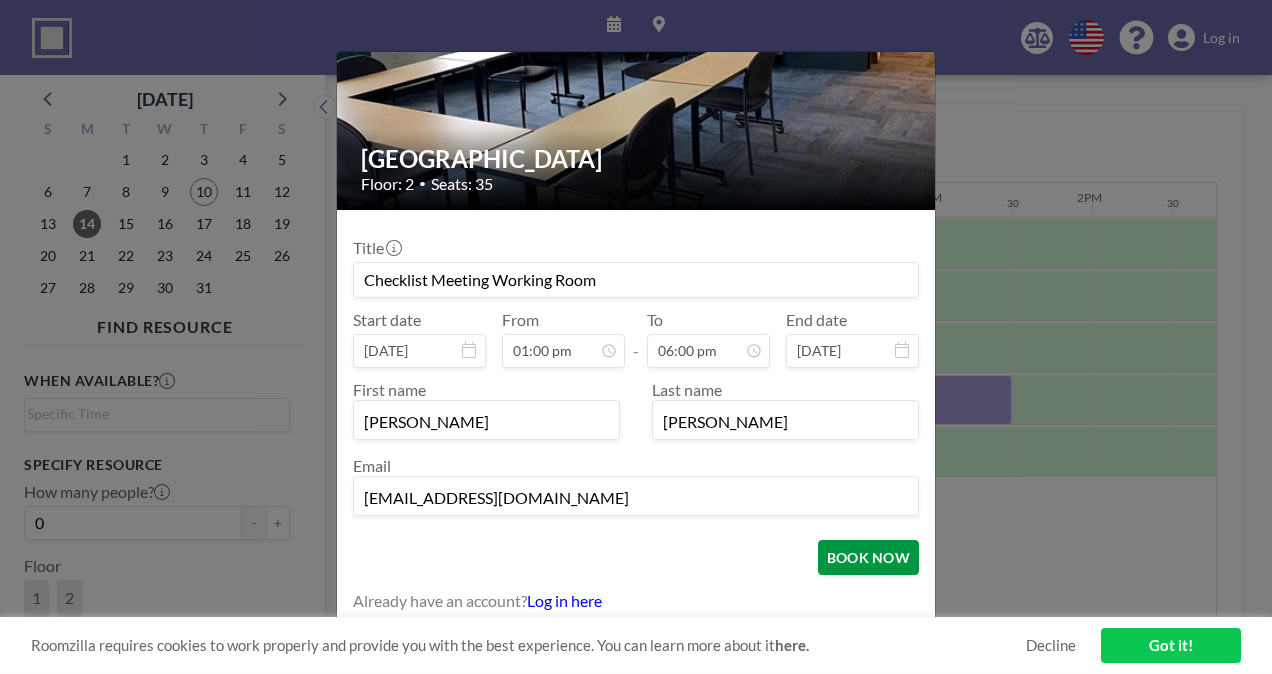 click on "BOOK NOW" at bounding box center (868, 557) 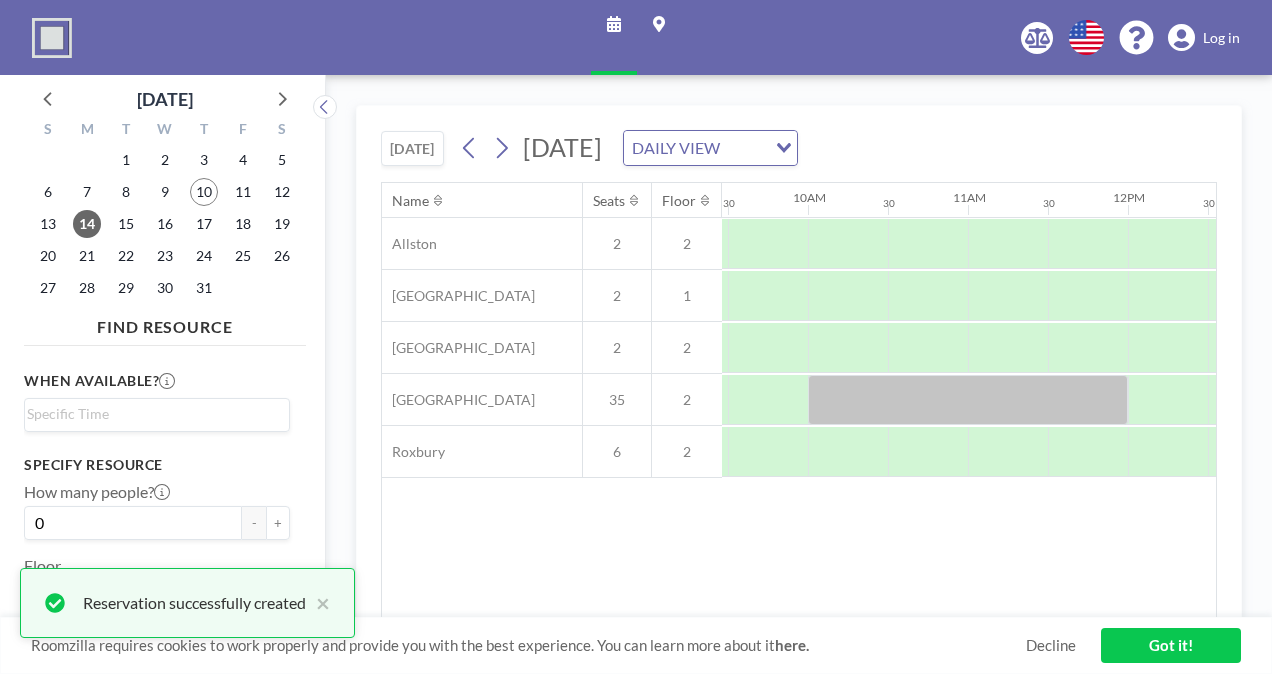 scroll, scrollTop: 0, scrollLeft: 1364, axis: horizontal 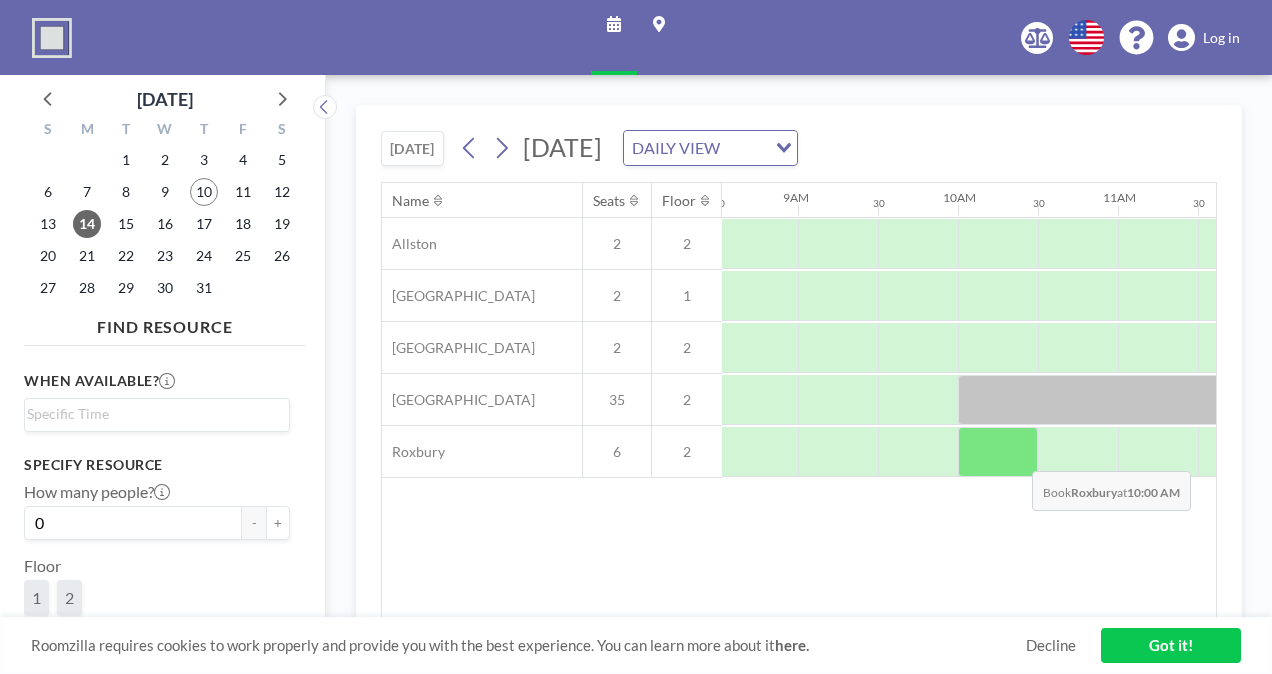 click at bounding box center (998, 452) 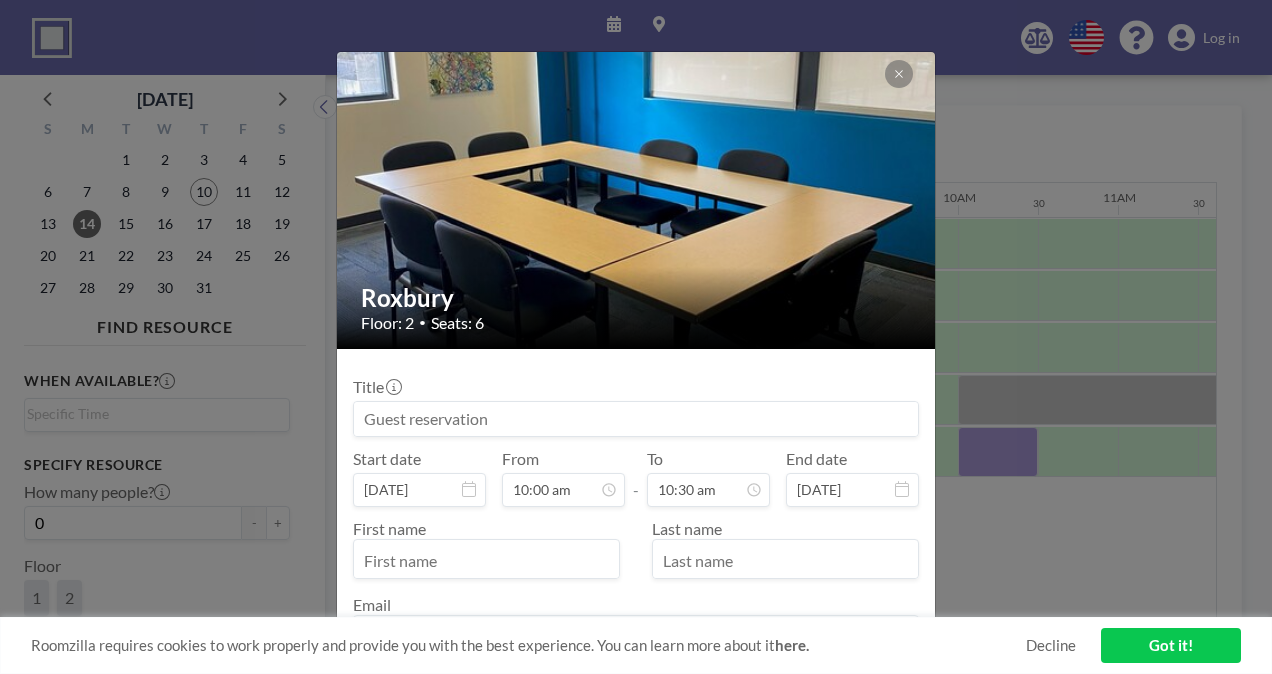 click at bounding box center [636, 419] 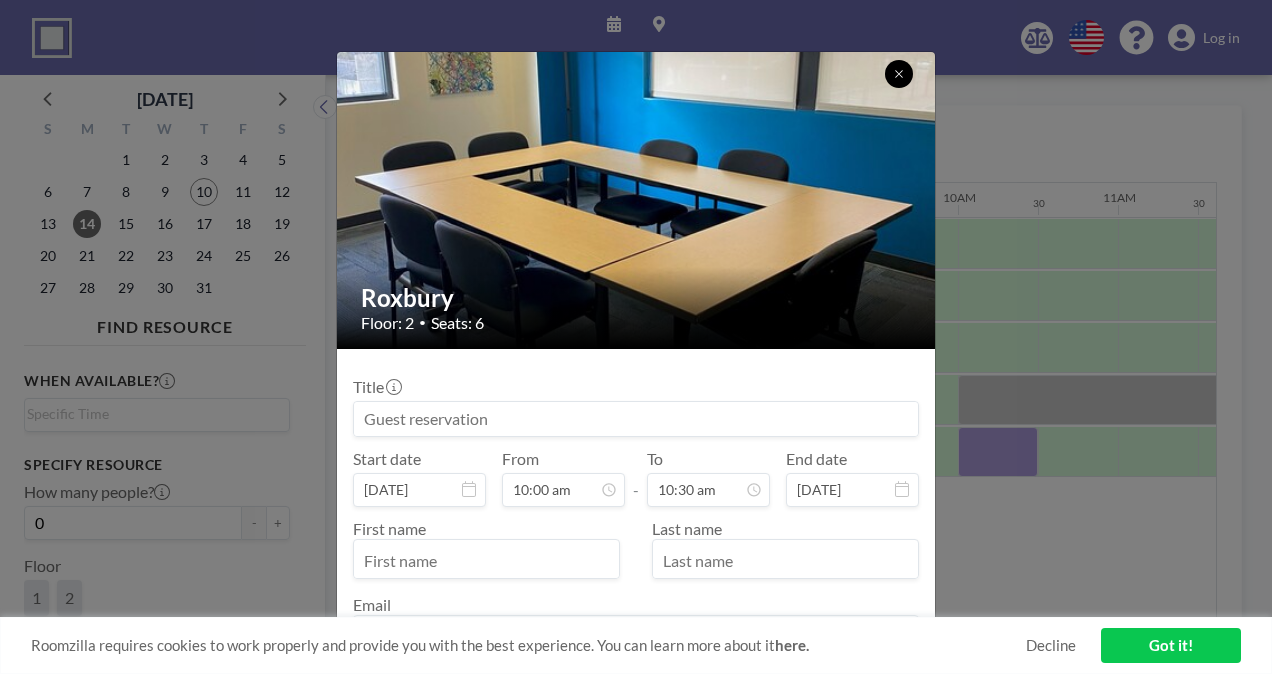 drag, startPoint x: 905, startPoint y: 69, endPoint x: 909, endPoint y: 86, distance: 17.464249 